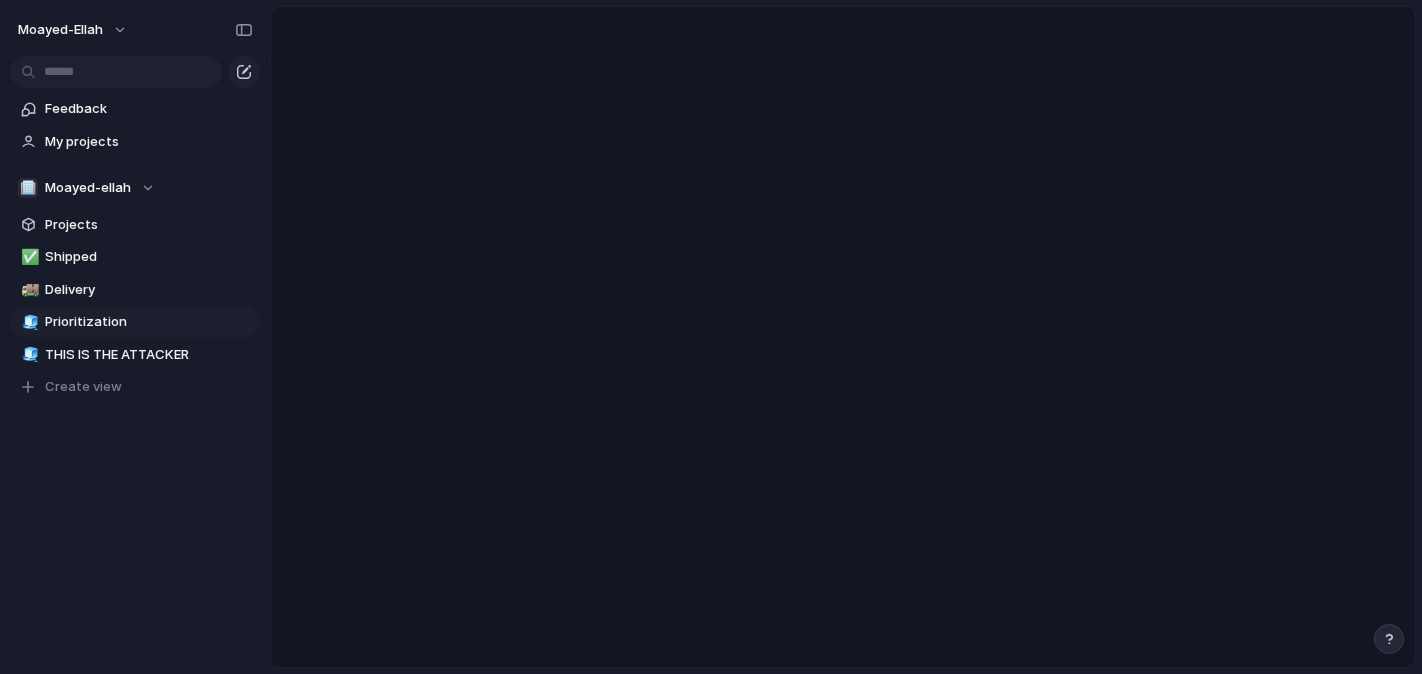 scroll, scrollTop: 0, scrollLeft: 0, axis: both 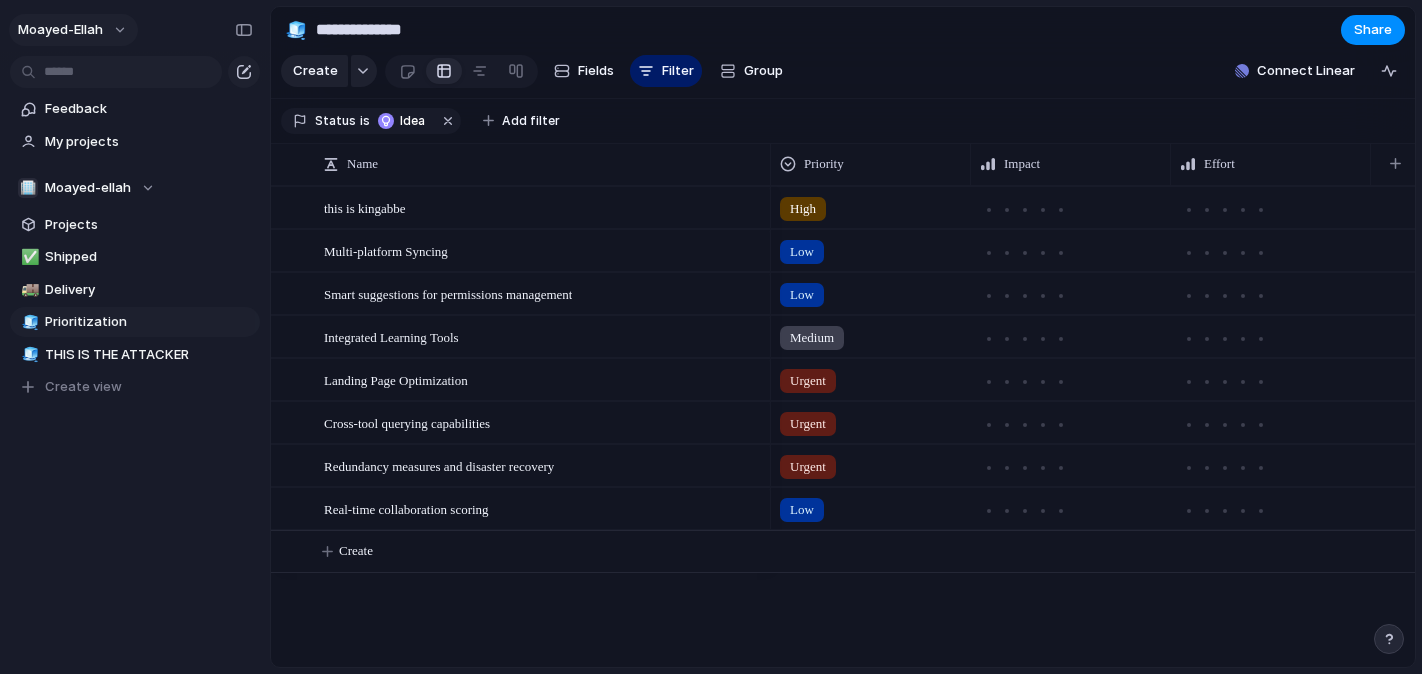 click on "moayed-ellah" at bounding box center [60, 30] 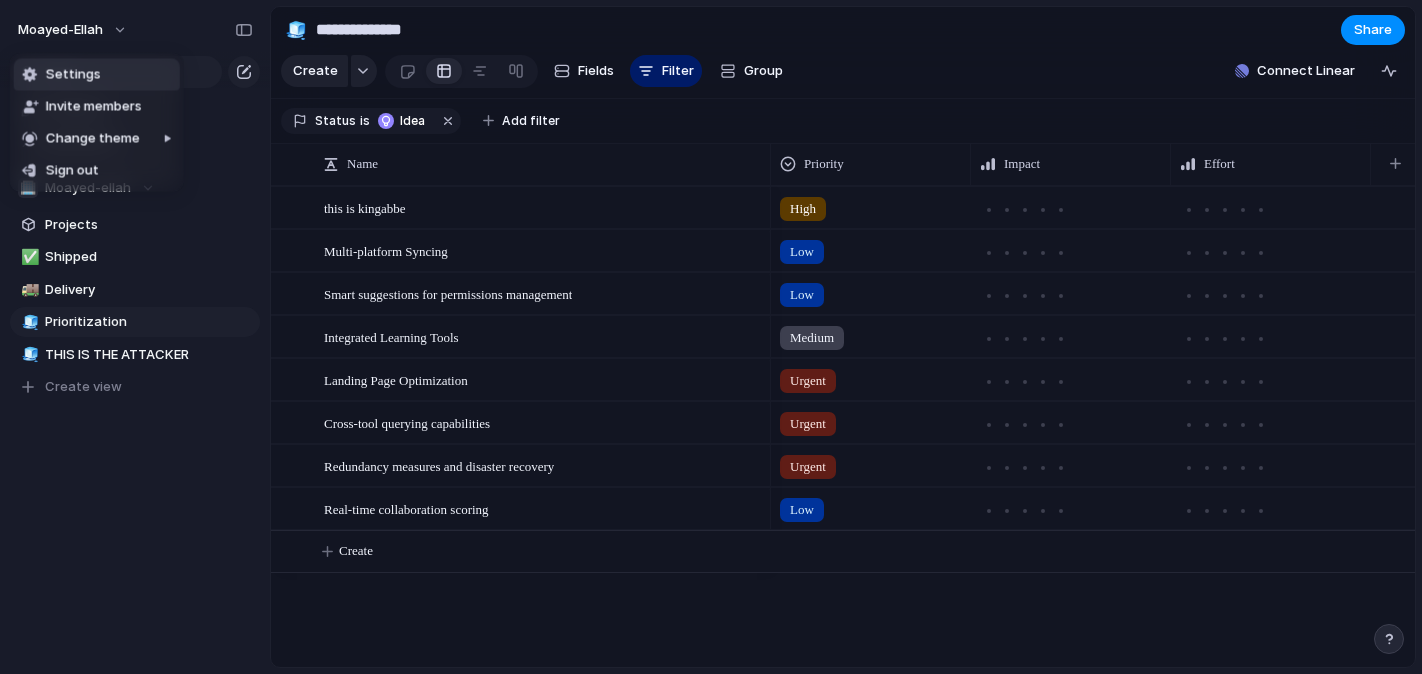 click on "Settings" at bounding box center (97, 75) 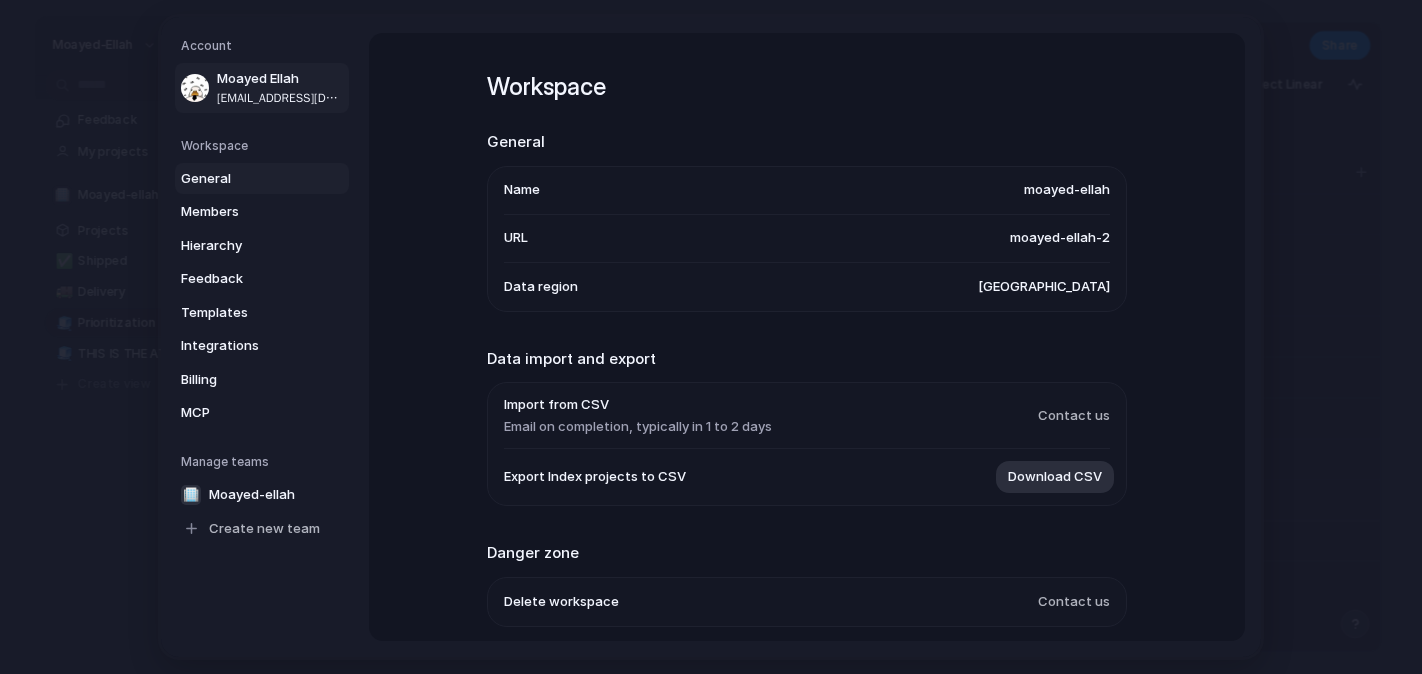 click on "[EMAIL_ADDRESS][DOMAIN_NAME]" at bounding box center [281, 97] 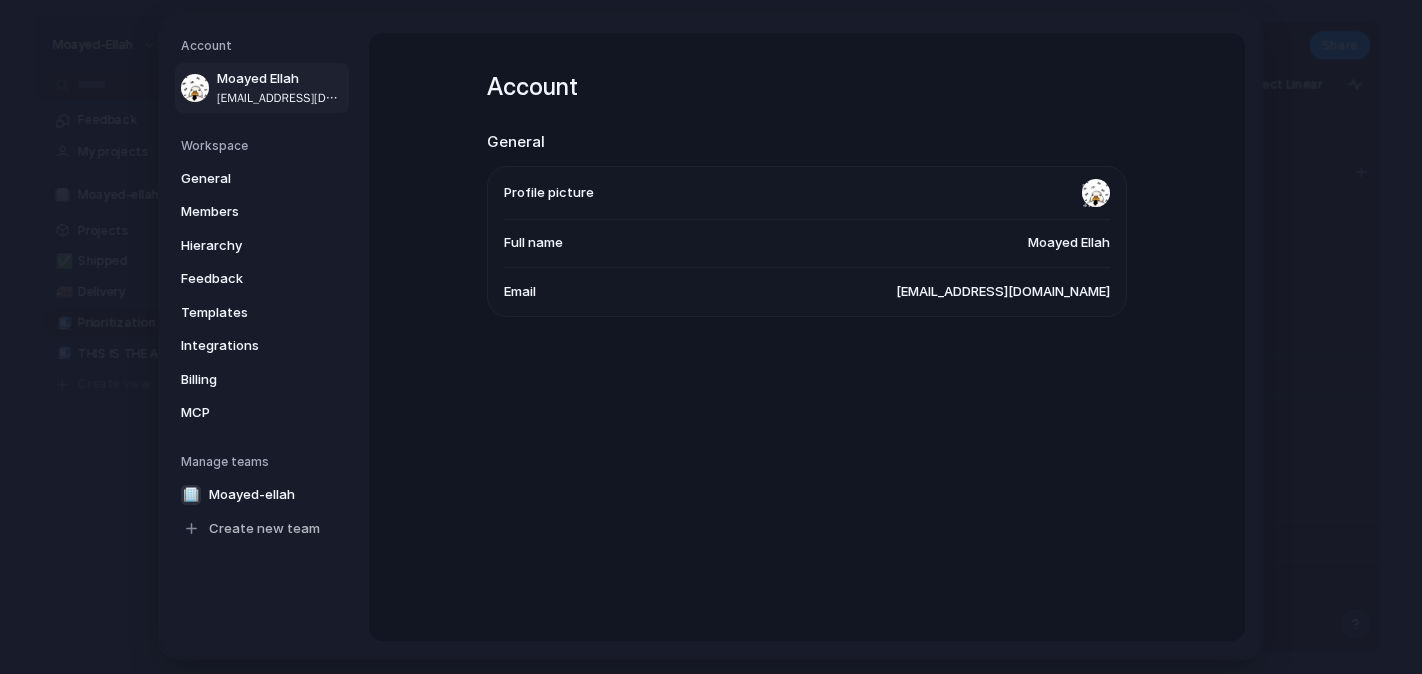 click on "[EMAIL_ADDRESS][DOMAIN_NAME]" at bounding box center [1003, 292] 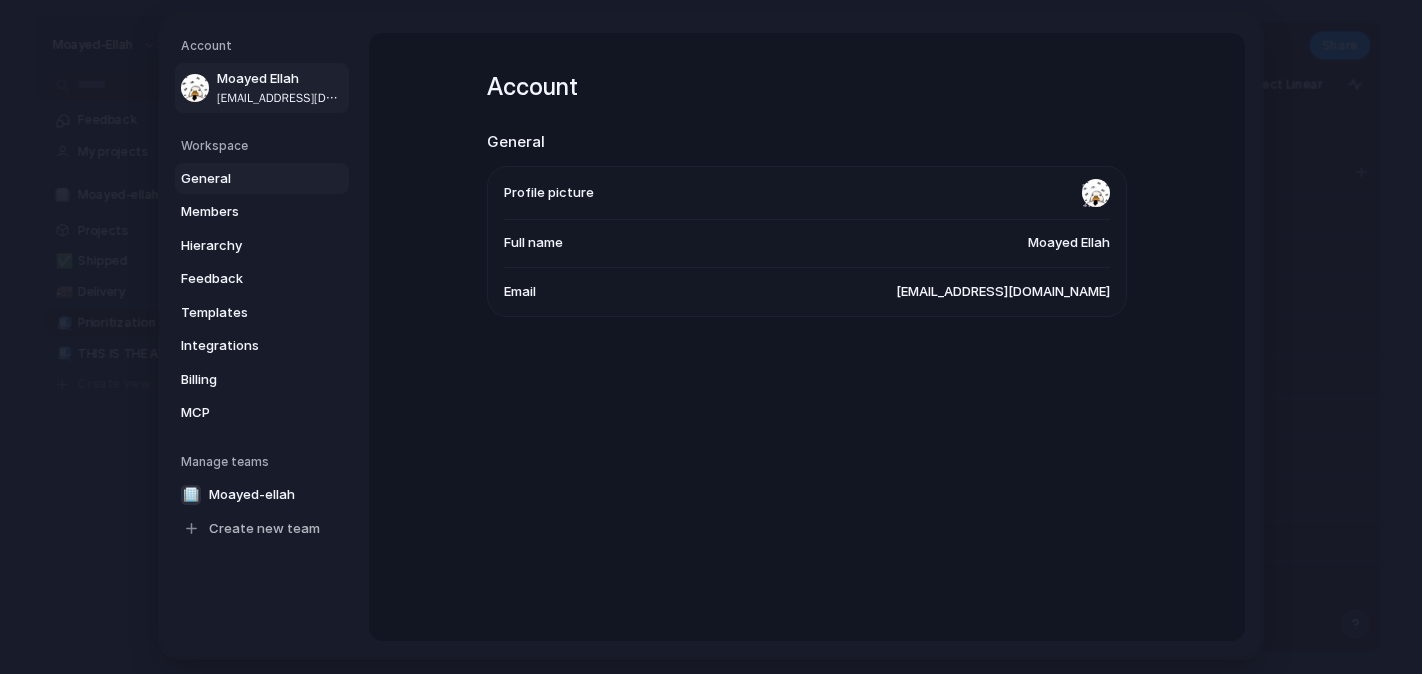 click on "General" at bounding box center (262, 178) 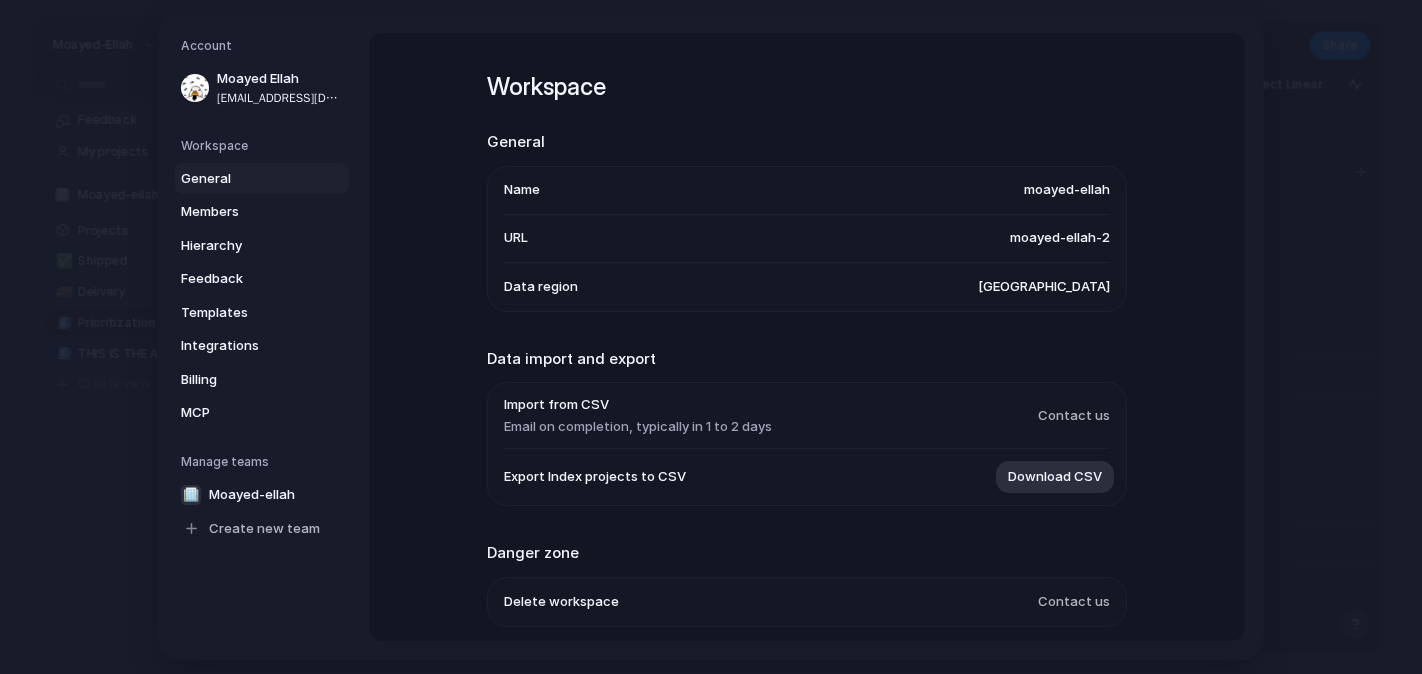 scroll, scrollTop: 79, scrollLeft: 0, axis: vertical 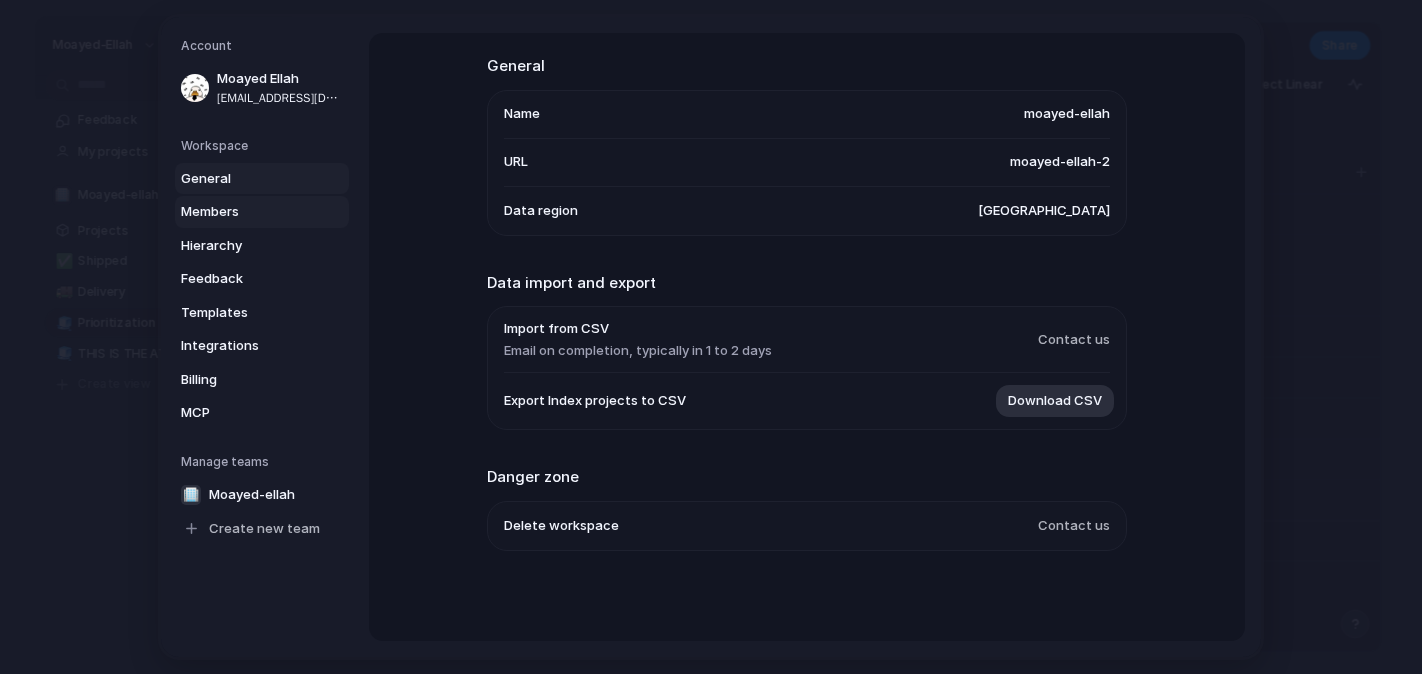 click on "Members" at bounding box center [245, 212] 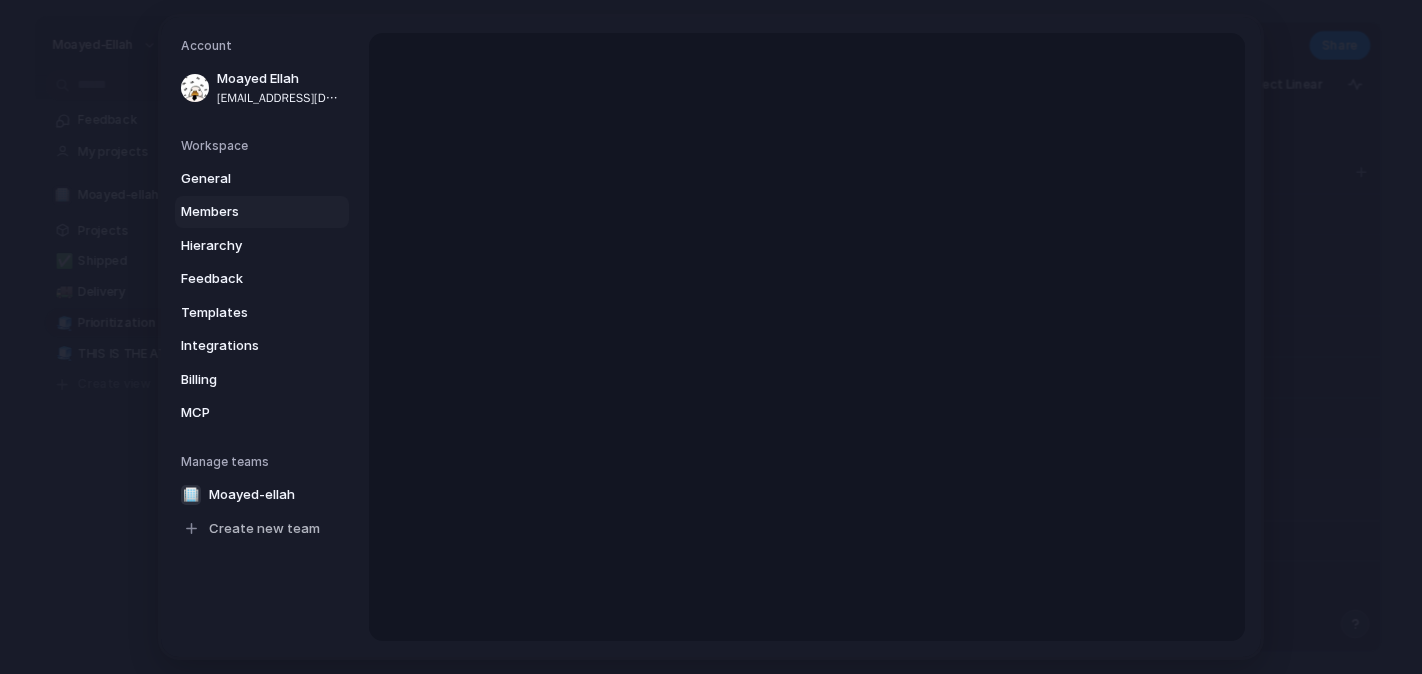 scroll, scrollTop: 0, scrollLeft: 0, axis: both 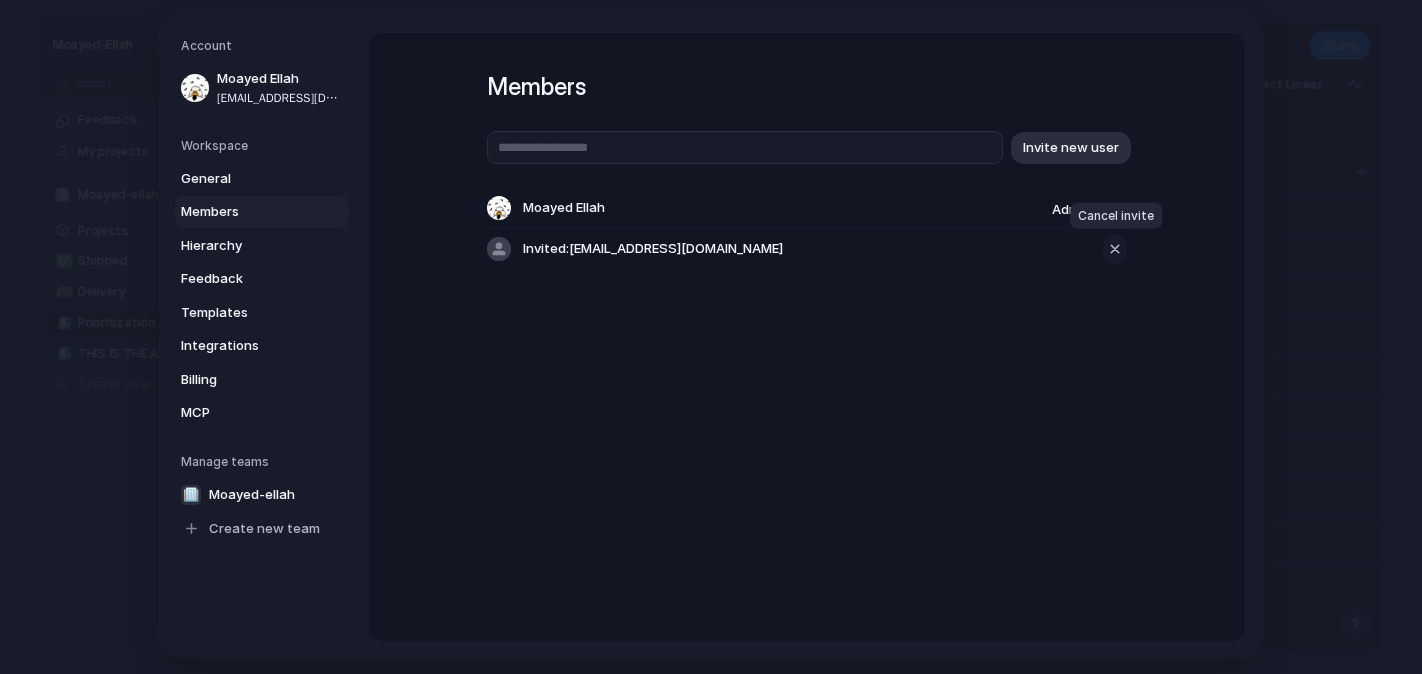 click at bounding box center [1115, 249] 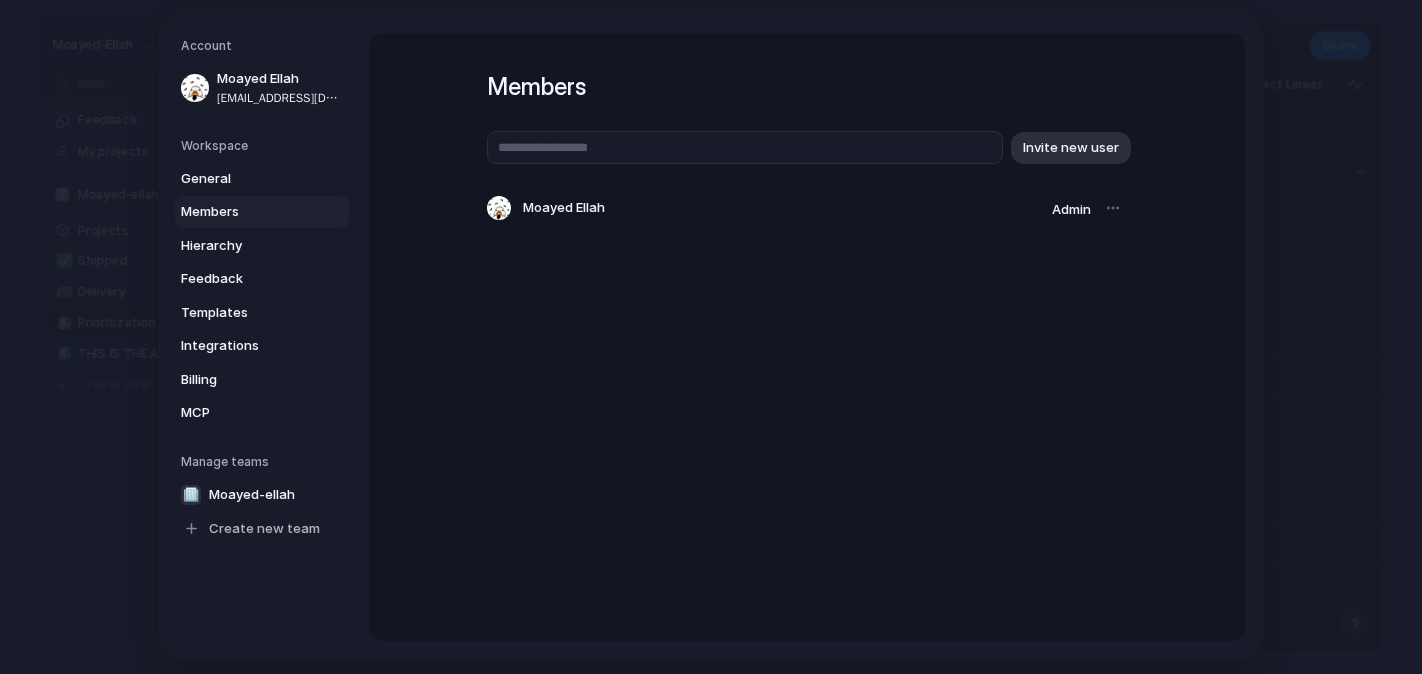 click at bounding box center [1113, 208] 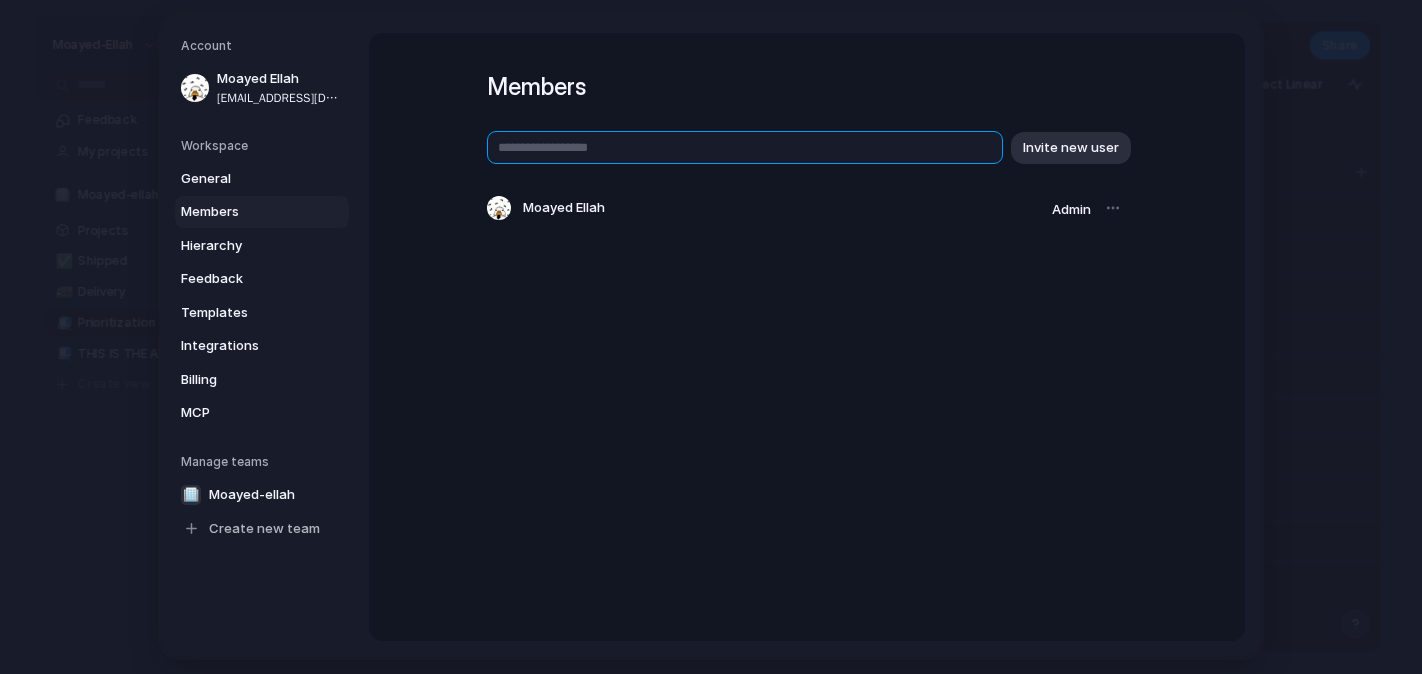 click at bounding box center (745, 147) 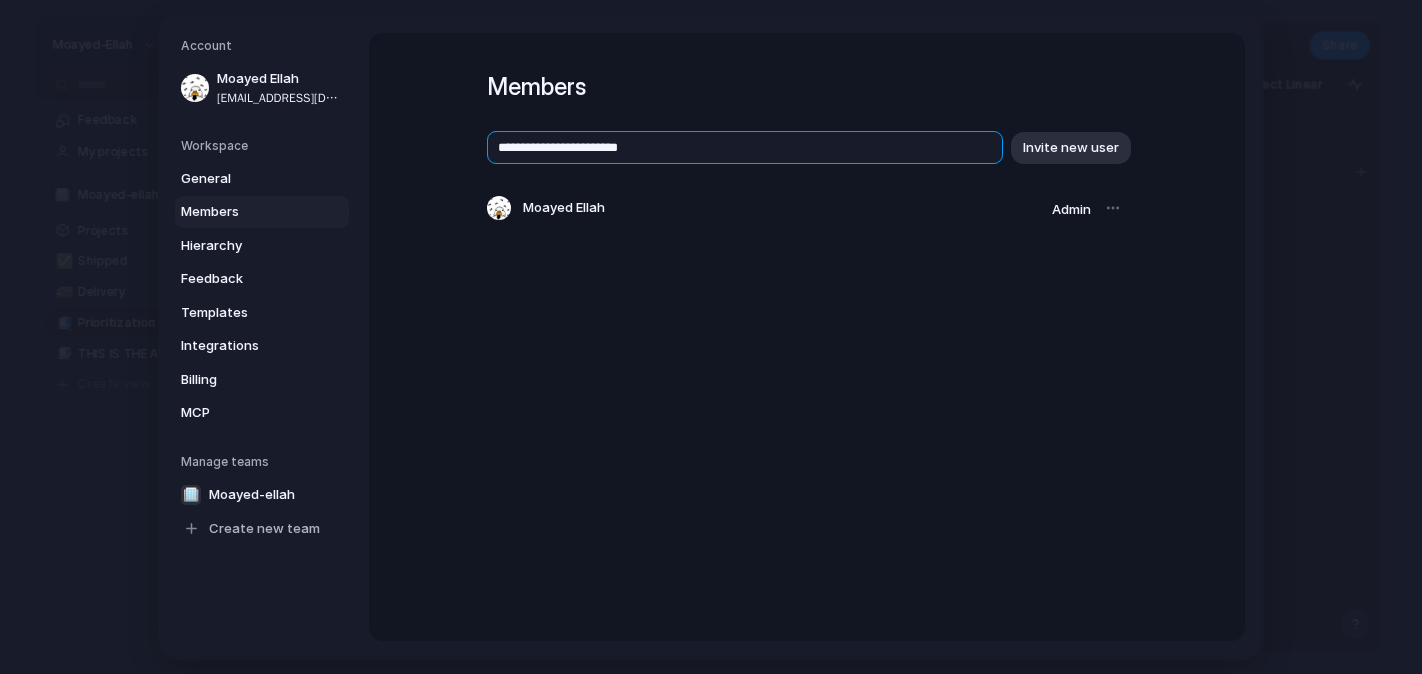 type on "**********" 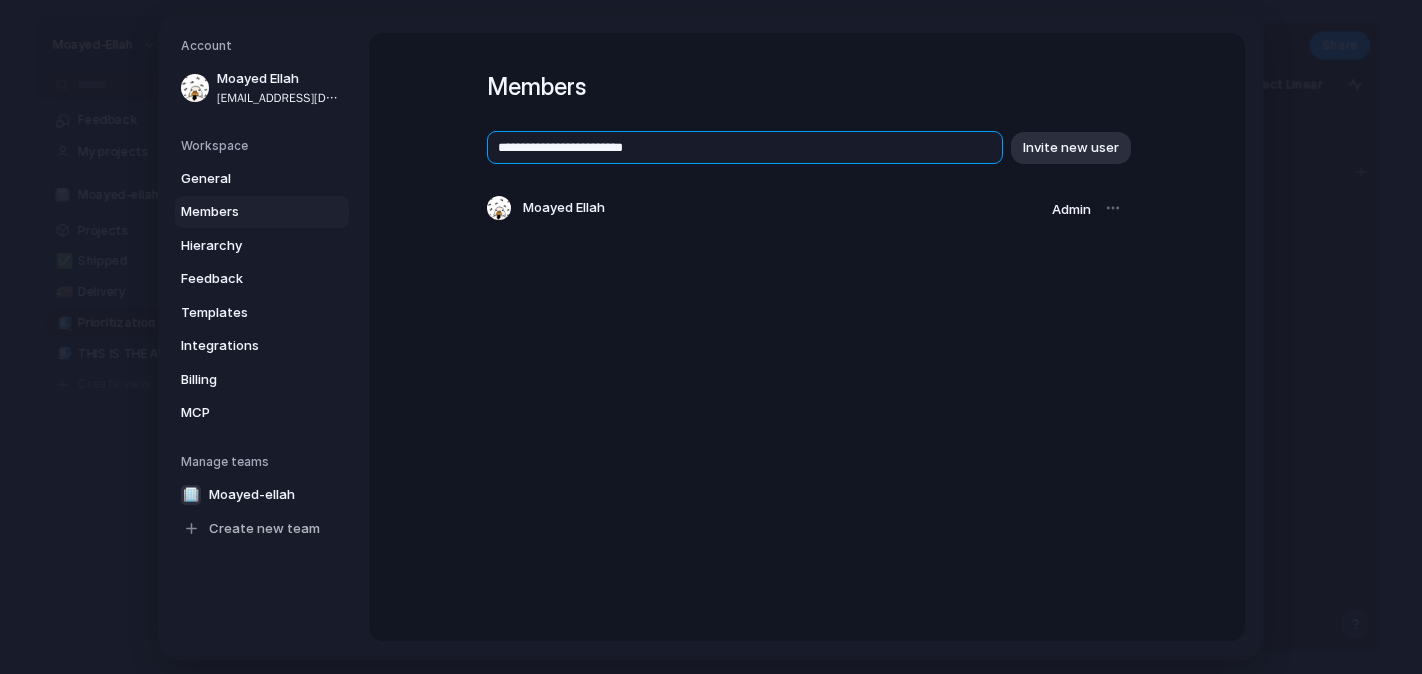 type 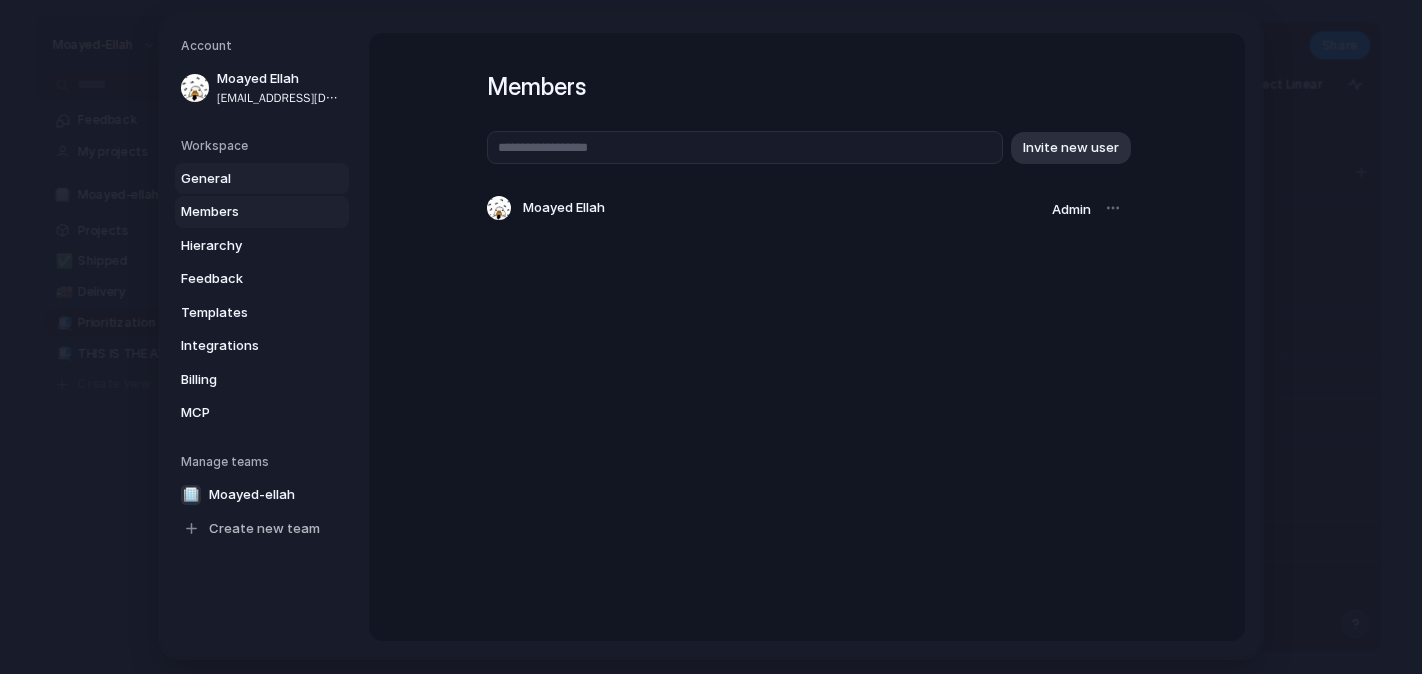 click on "General" at bounding box center (245, 178) 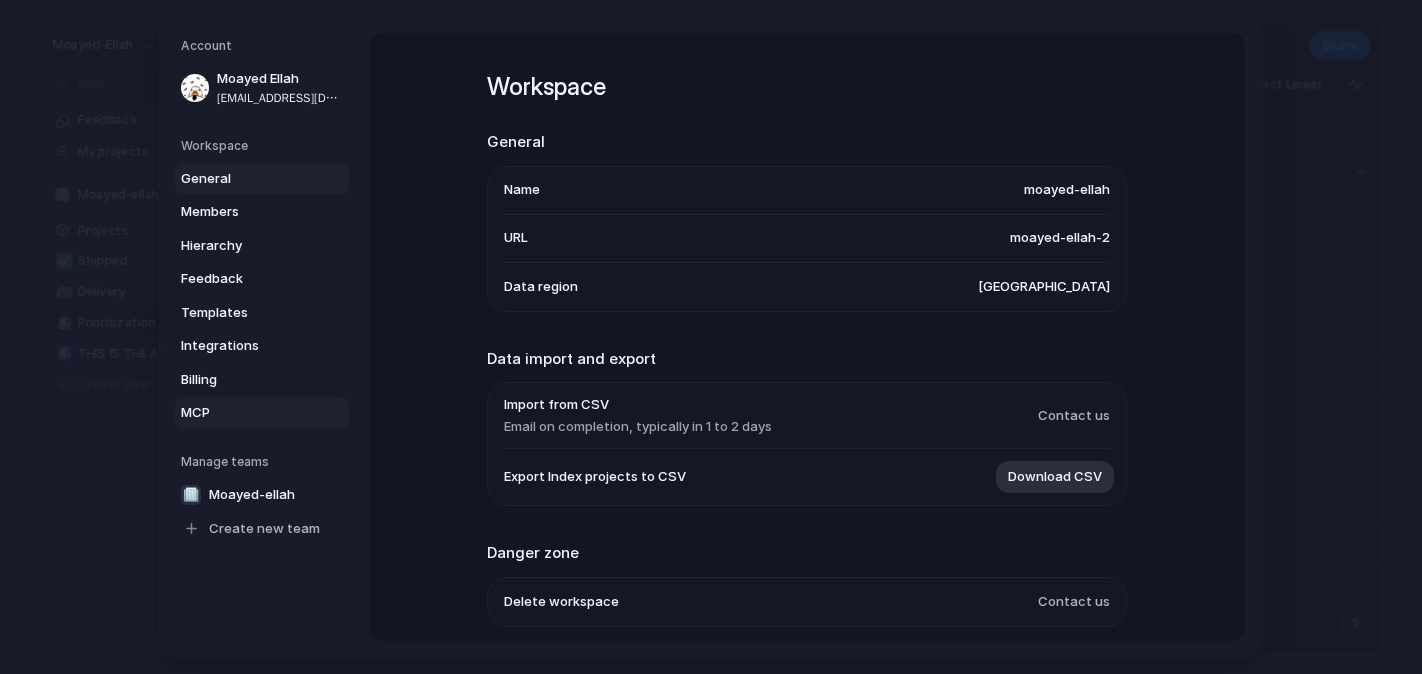 click on "MCP" at bounding box center (262, 413) 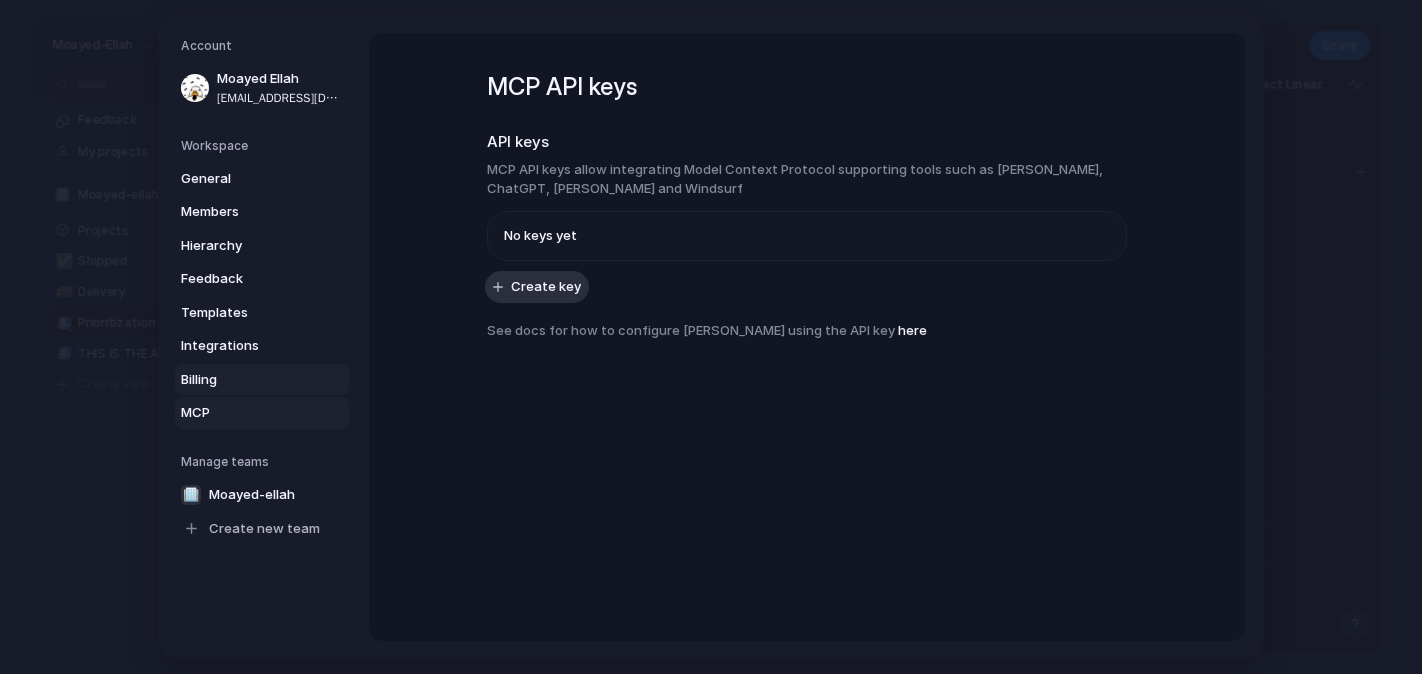 click on "Billing" at bounding box center [245, 379] 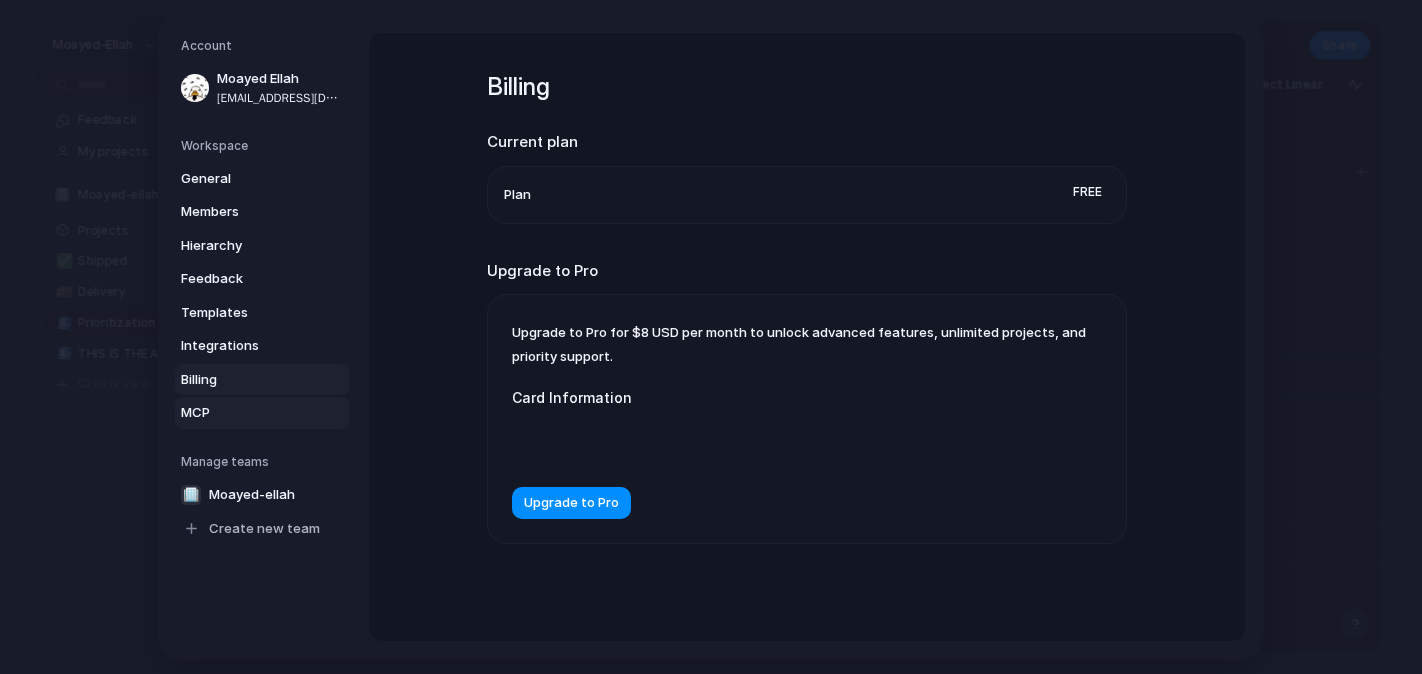 click on "MCP" at bounding box center (262, 413) 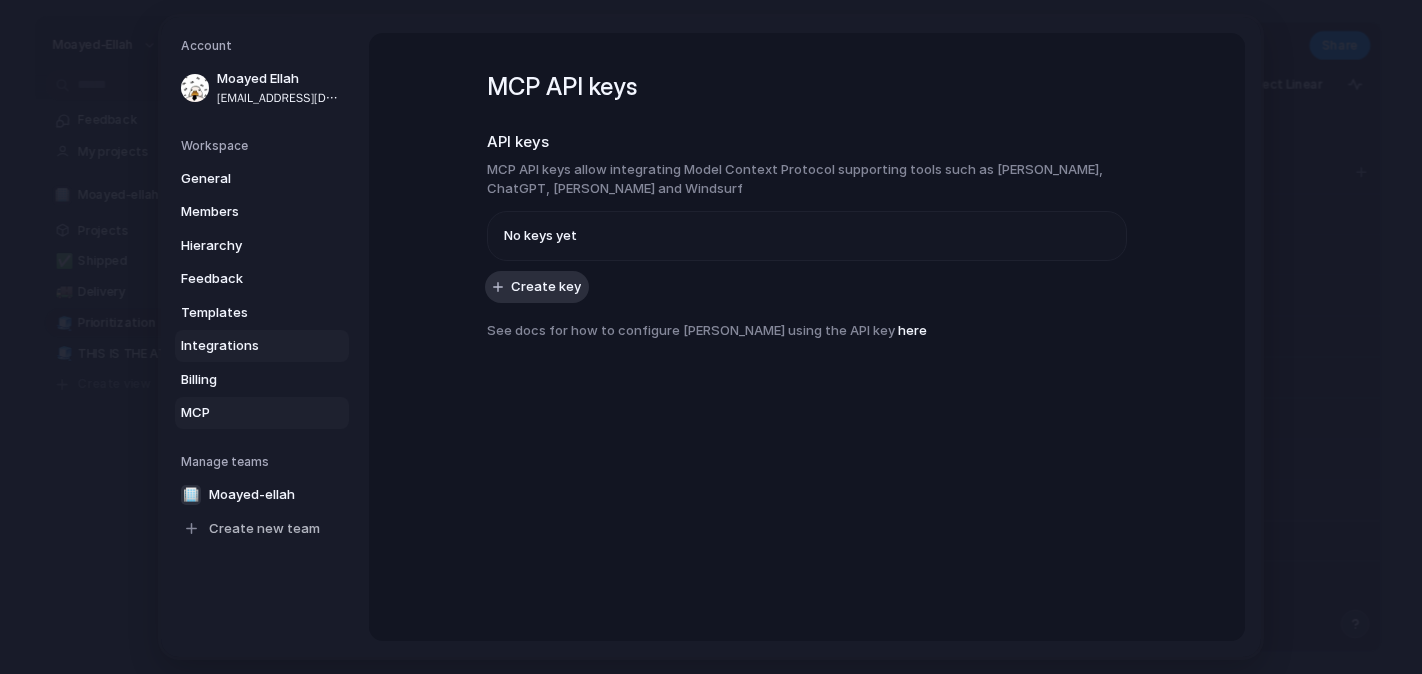 click on "Integrations" at bounding box center [262, 346] 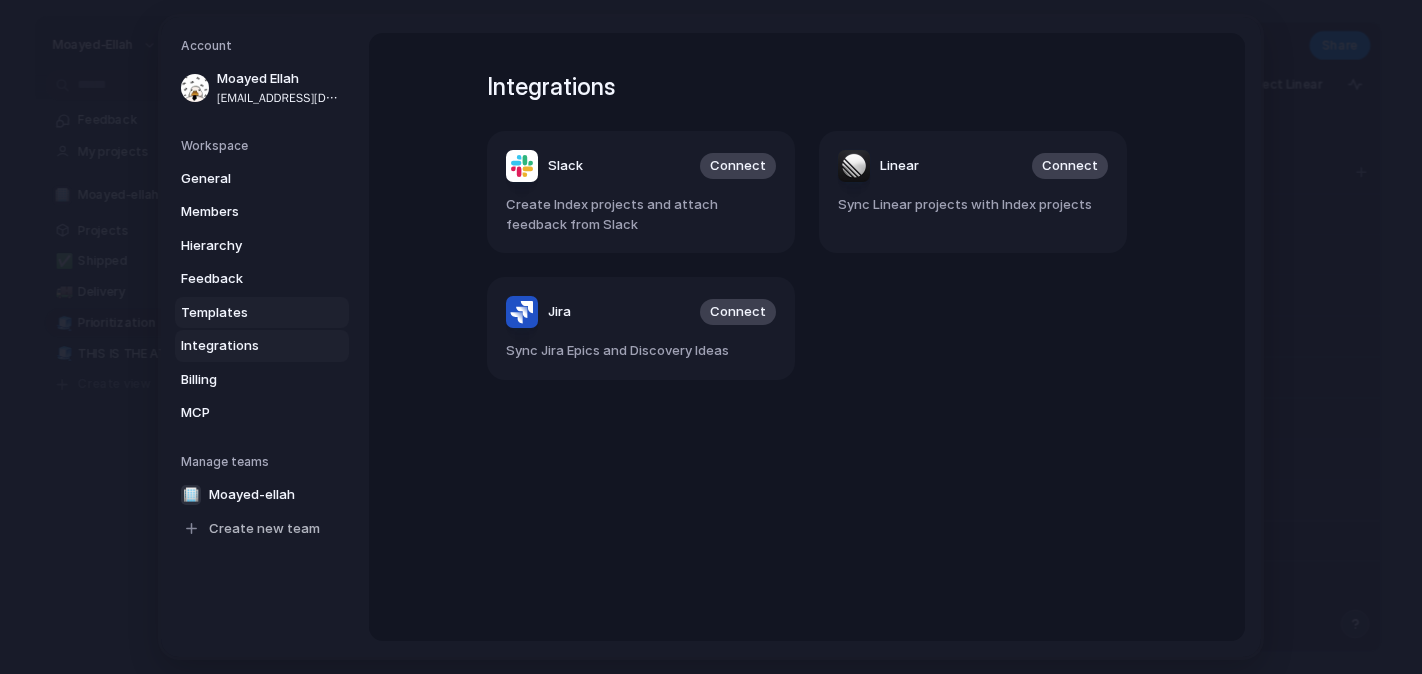 click on "Templates" at bounding box center [245, 312] 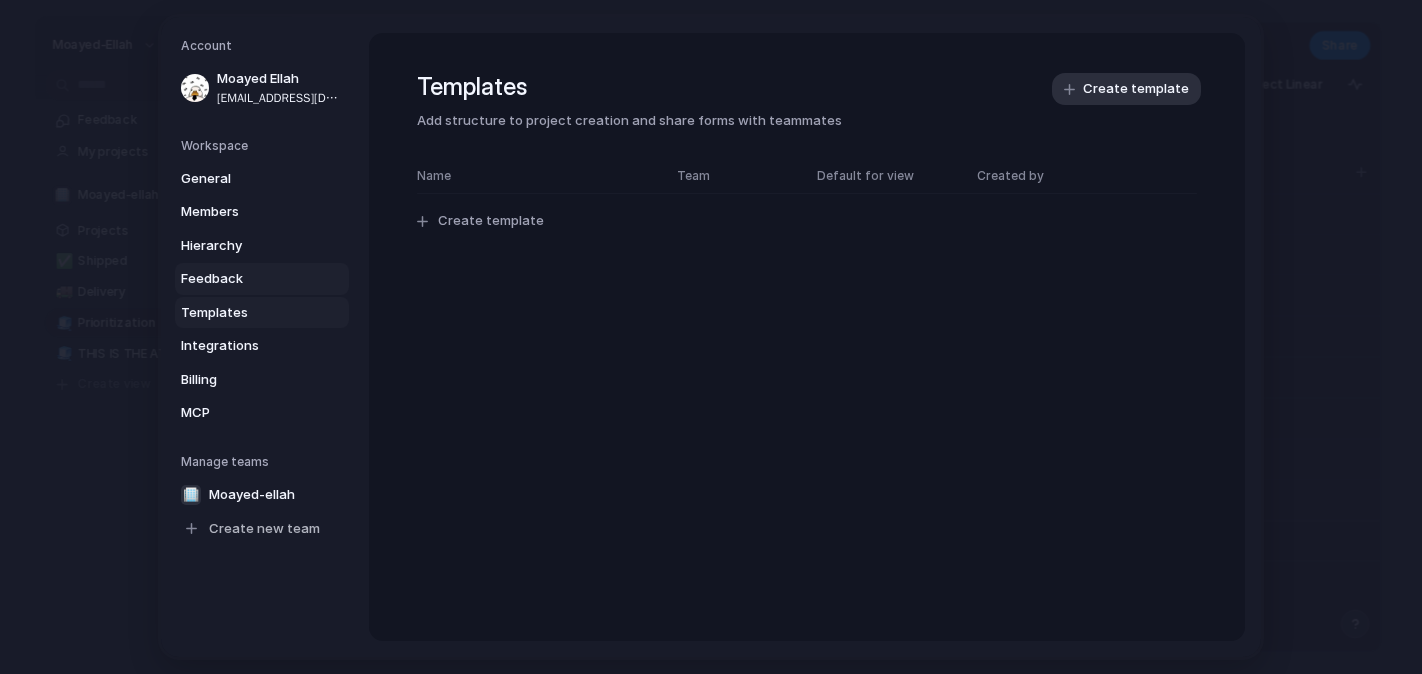 click on "Feedback" at bounding box center [245, 279] 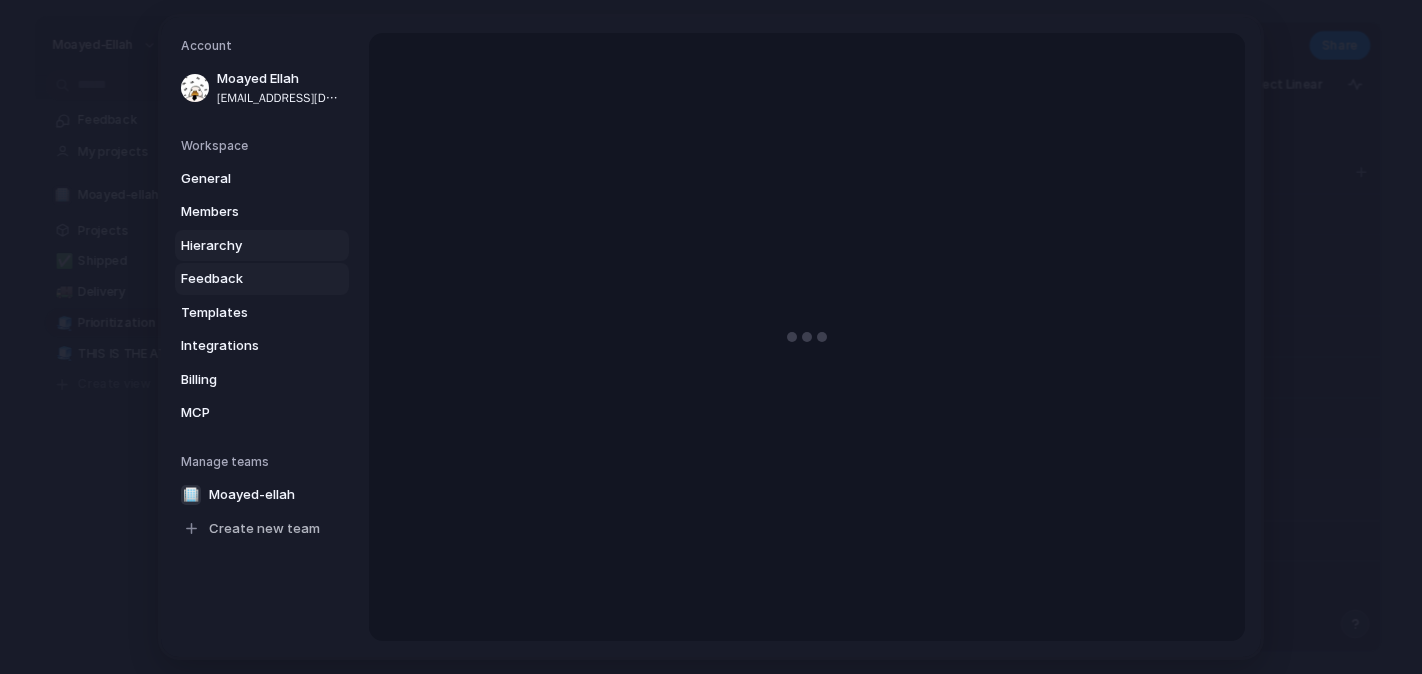click on "Hierarchy" at bounding box center [245, 245] 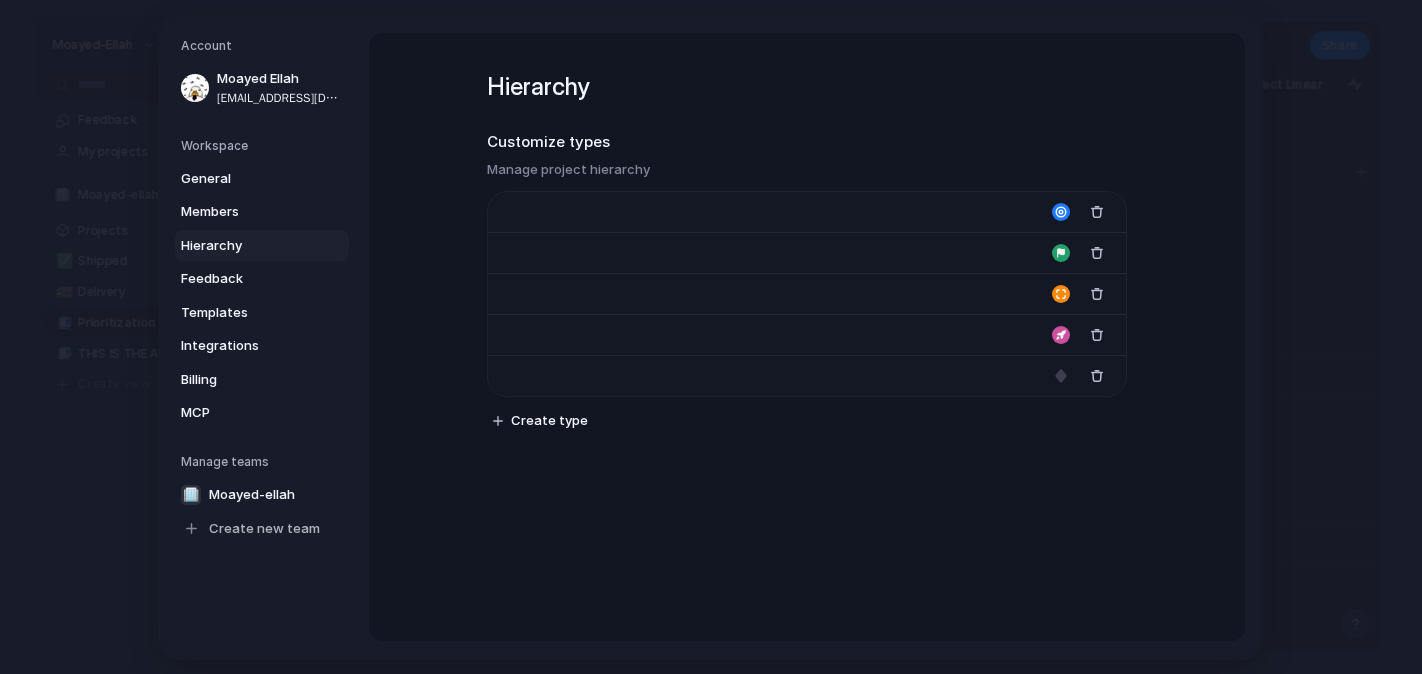 type on "****" 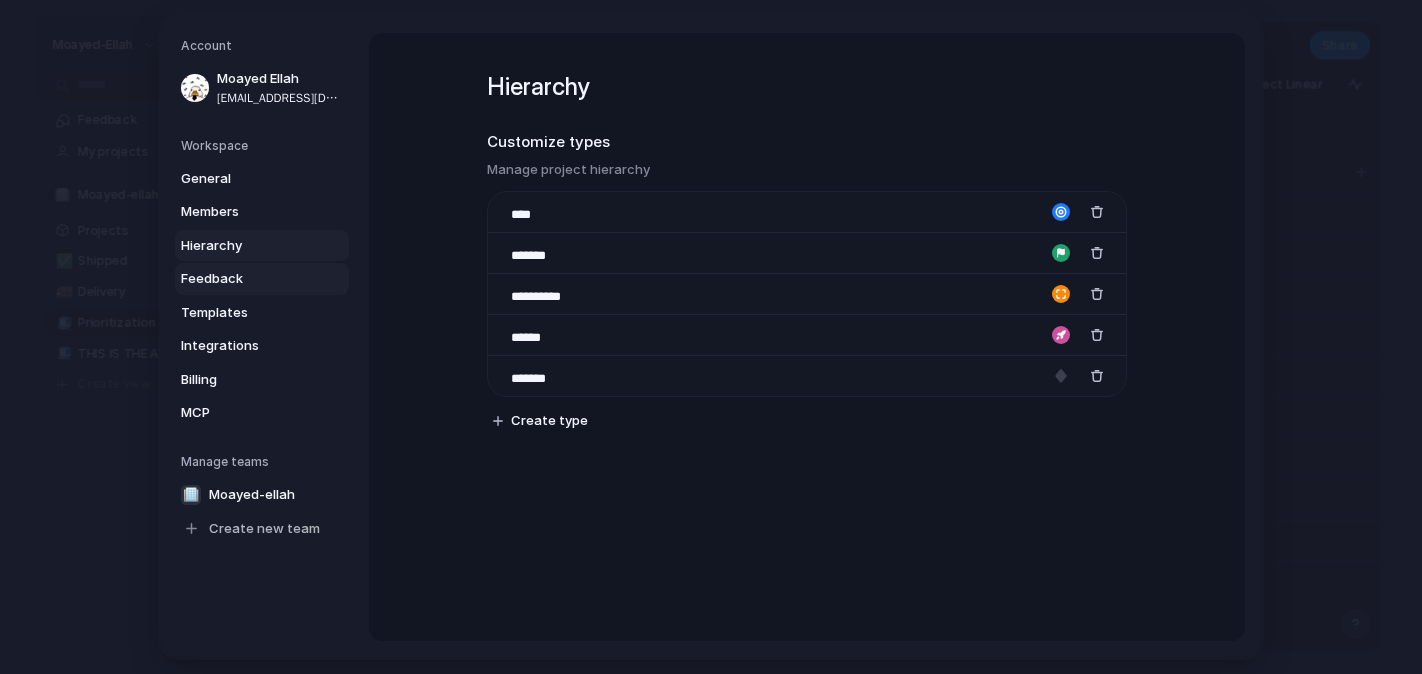 click on "Feedback" at bounding box center (245, 279) 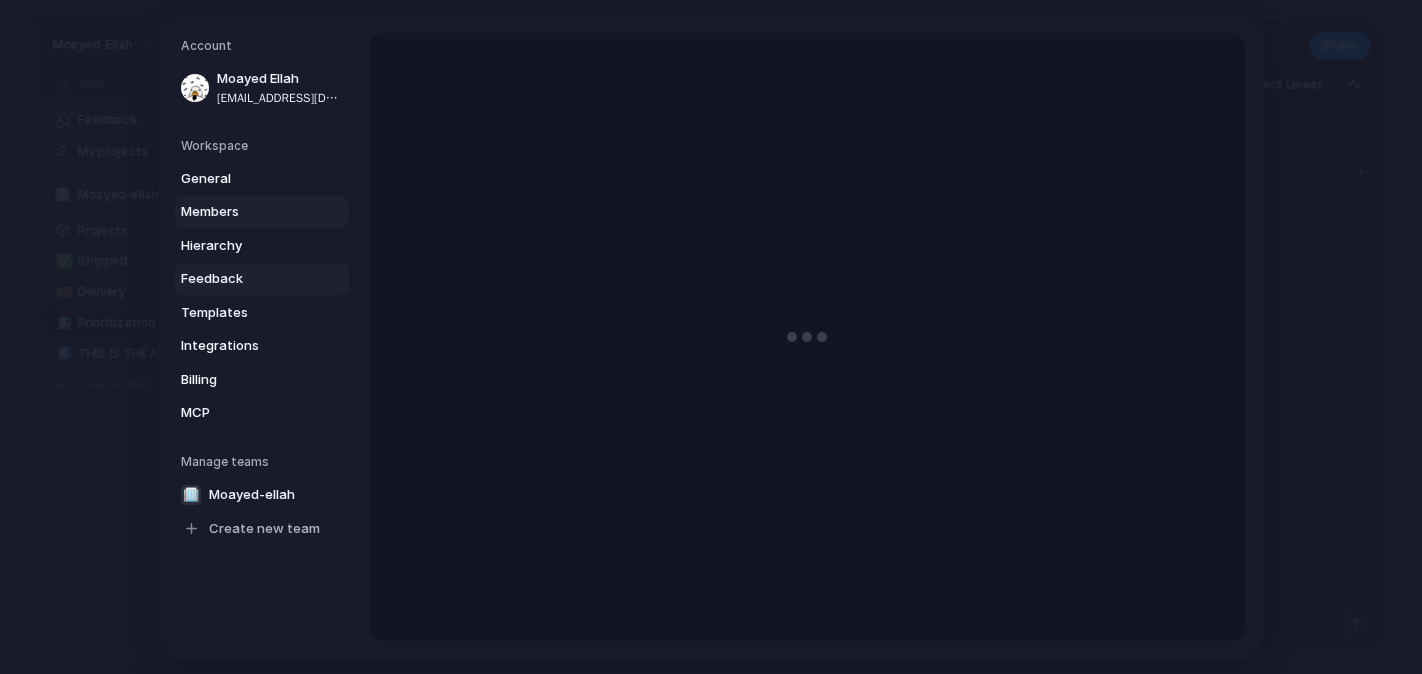 click on "Members" at bounding box center [245, 212] 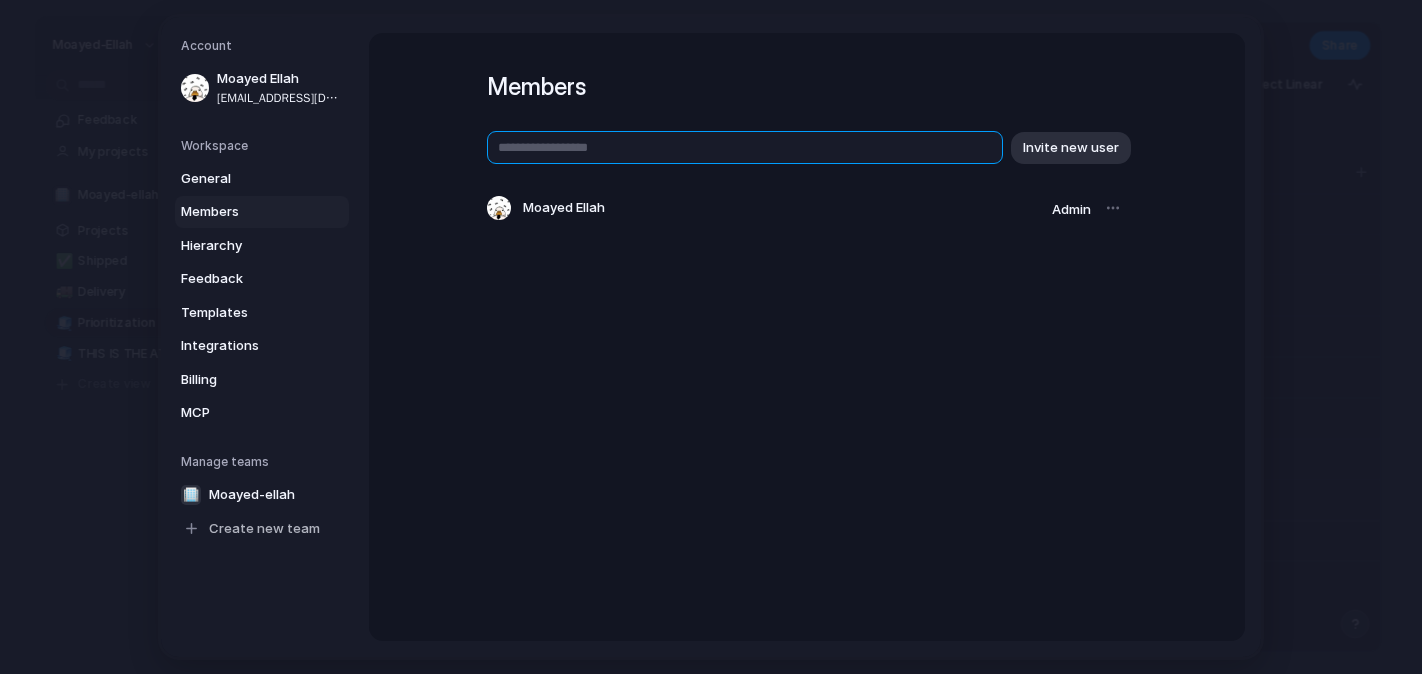 click at bounding box center [745, 147] 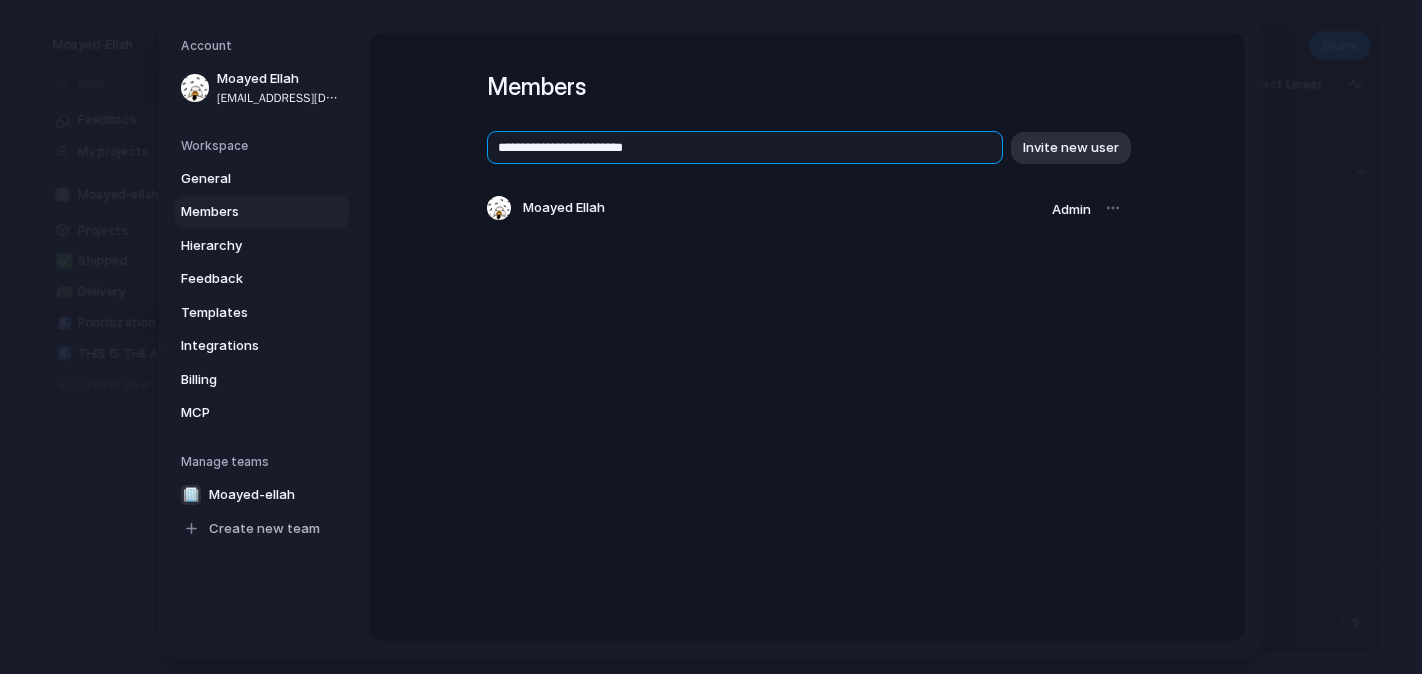 type on "**********" 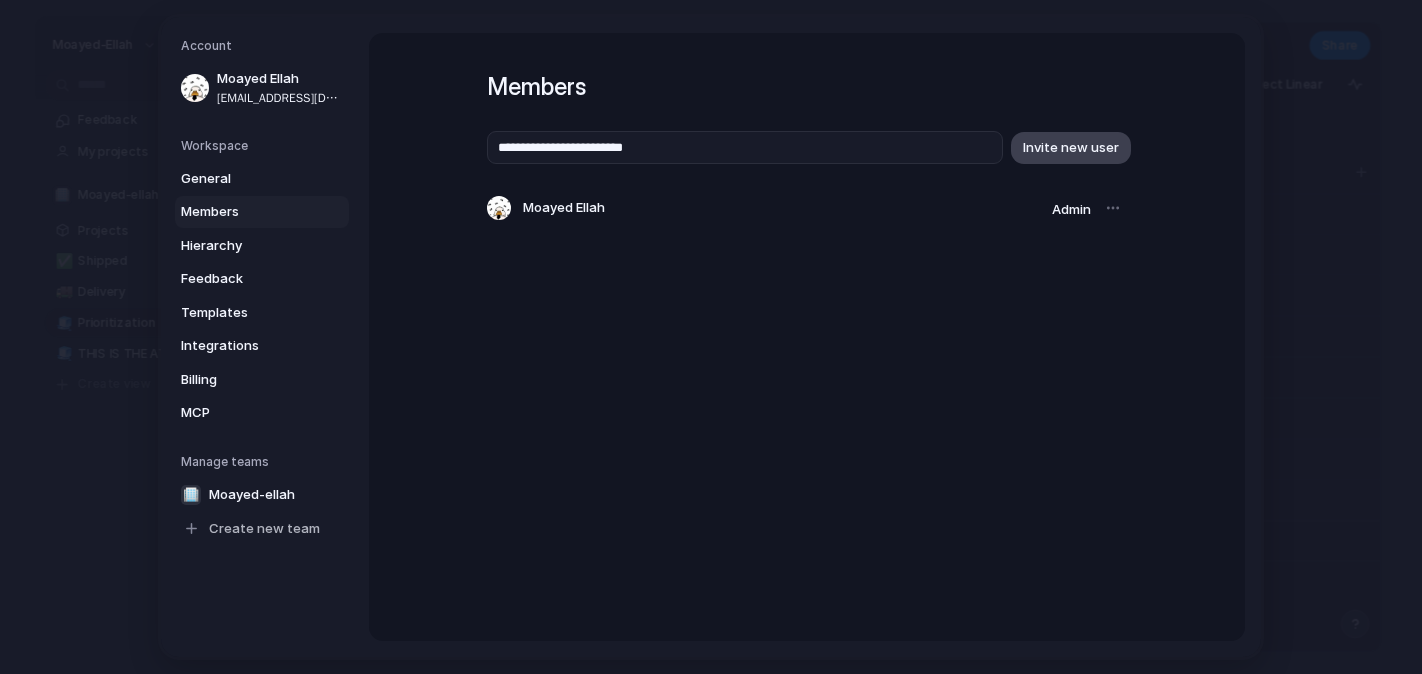 click on "Invite new user" at bounding box center (1071, 148) 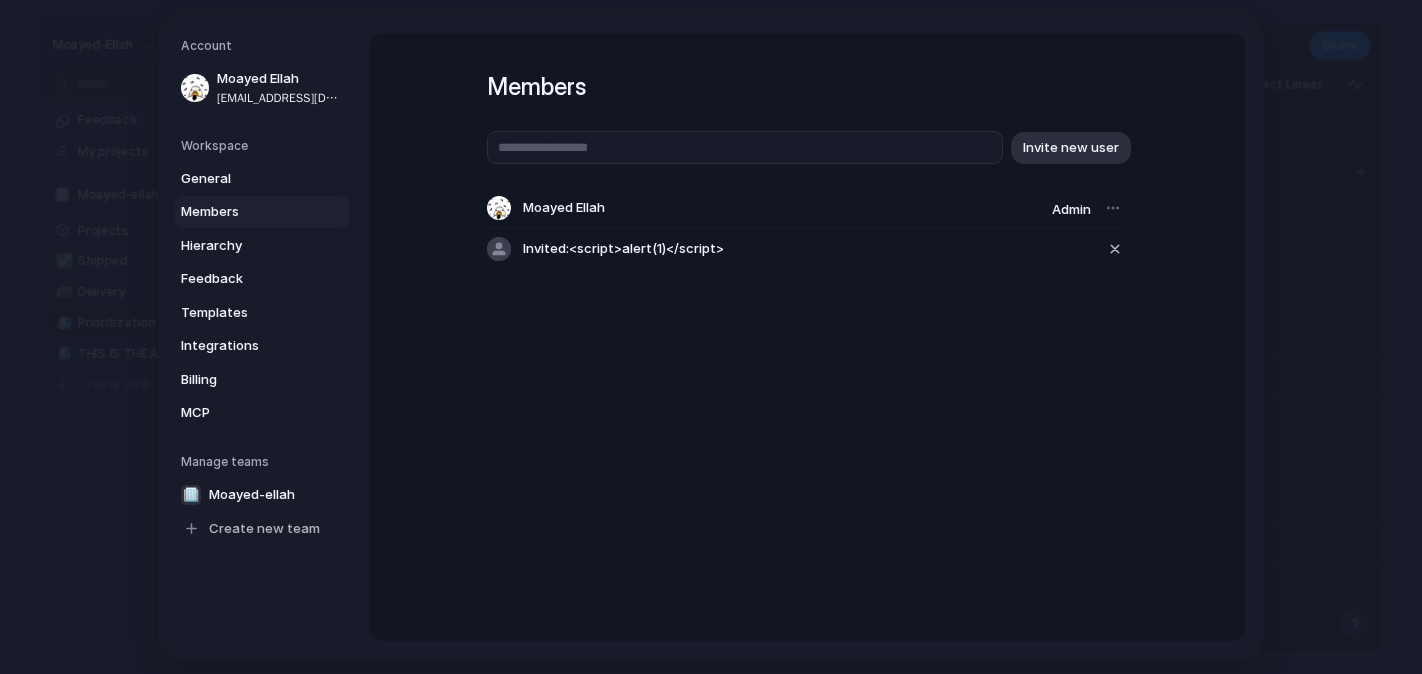 type 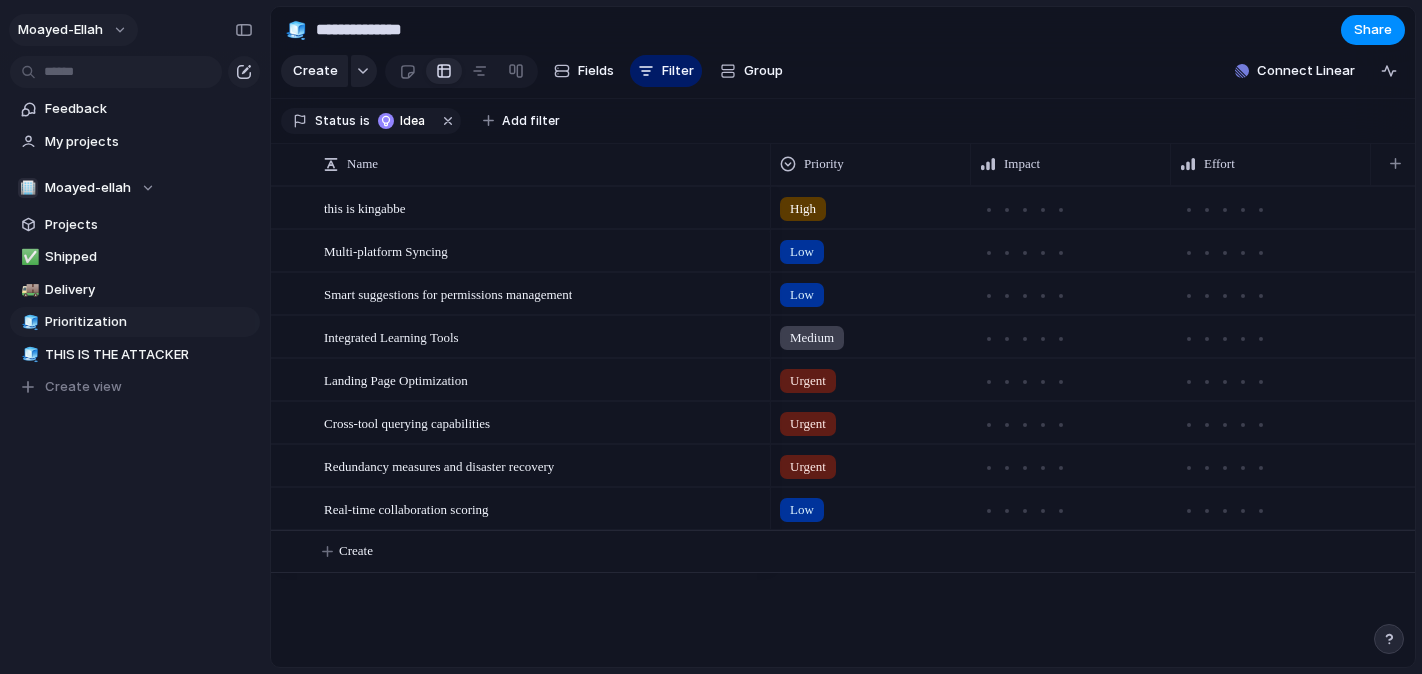 click on "moayed-ellah" at bounding box center (73, 30) 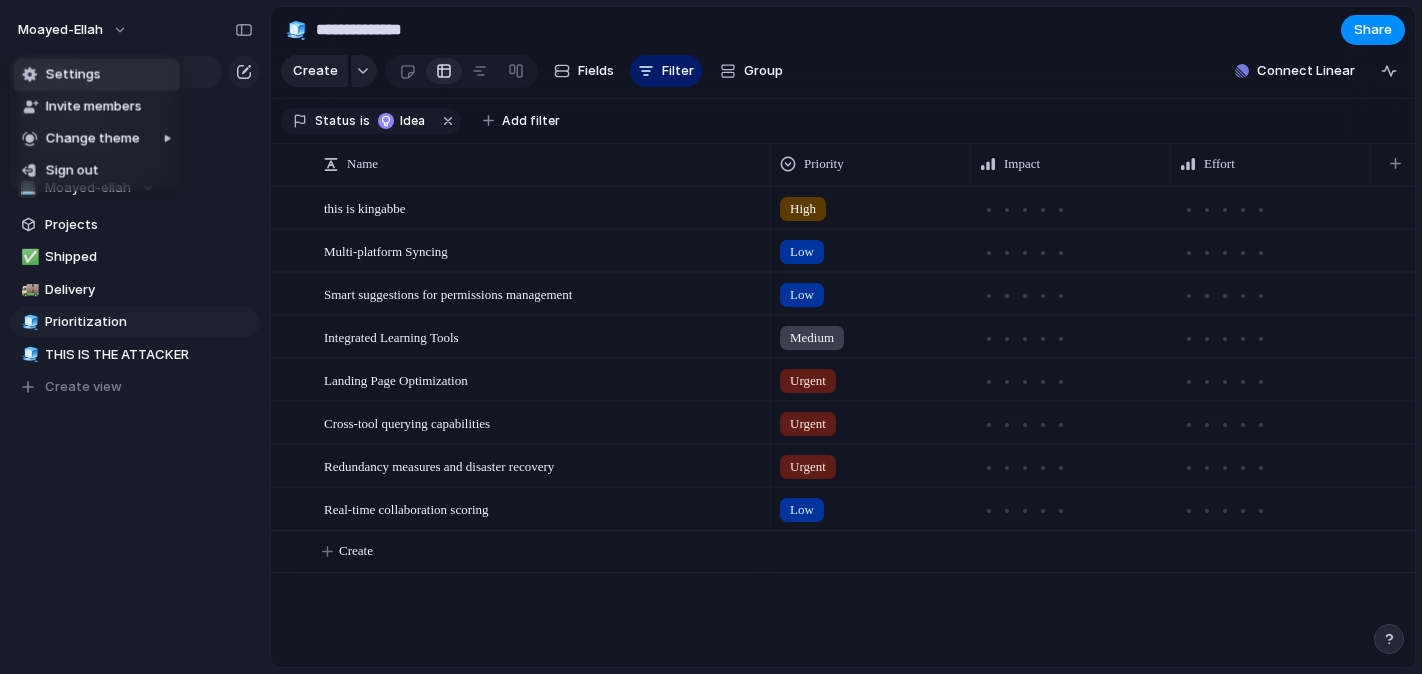click on "Settings" at bounding box center (97, 75) 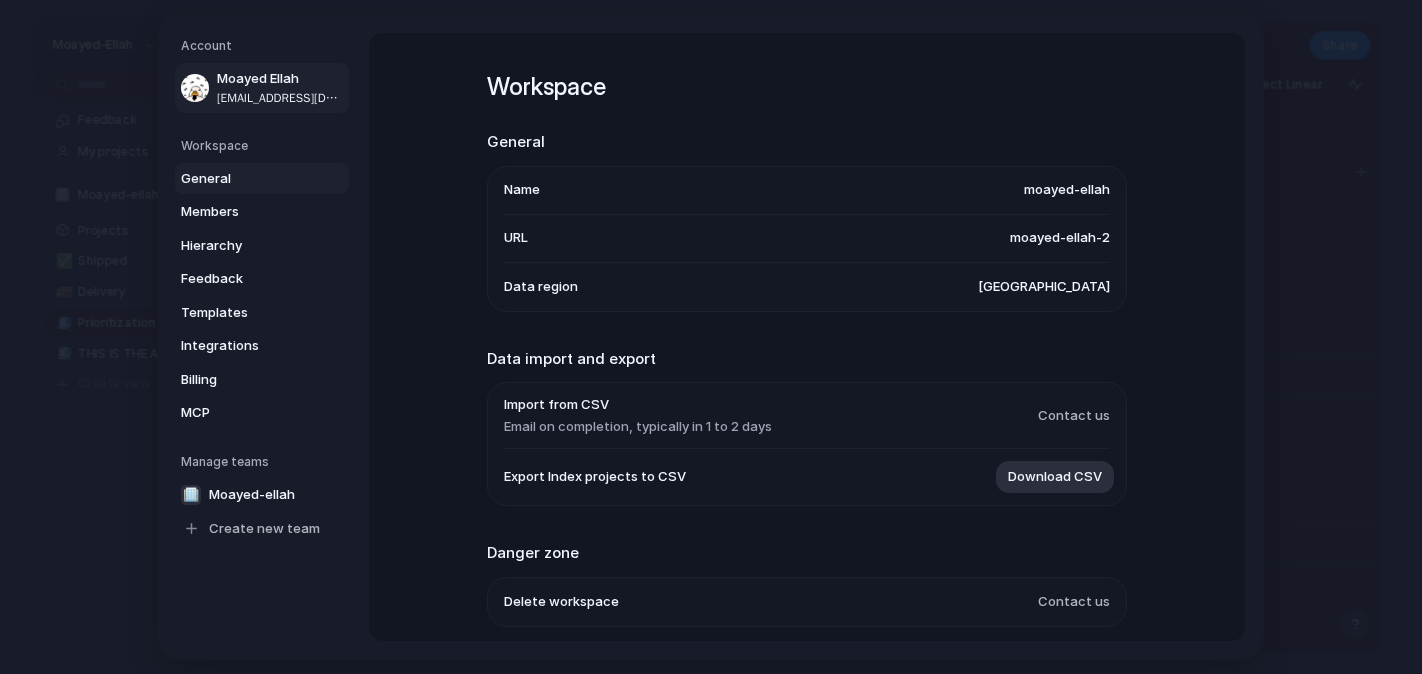 click on "Moayed Ellah" at bounding box center (281, 79) 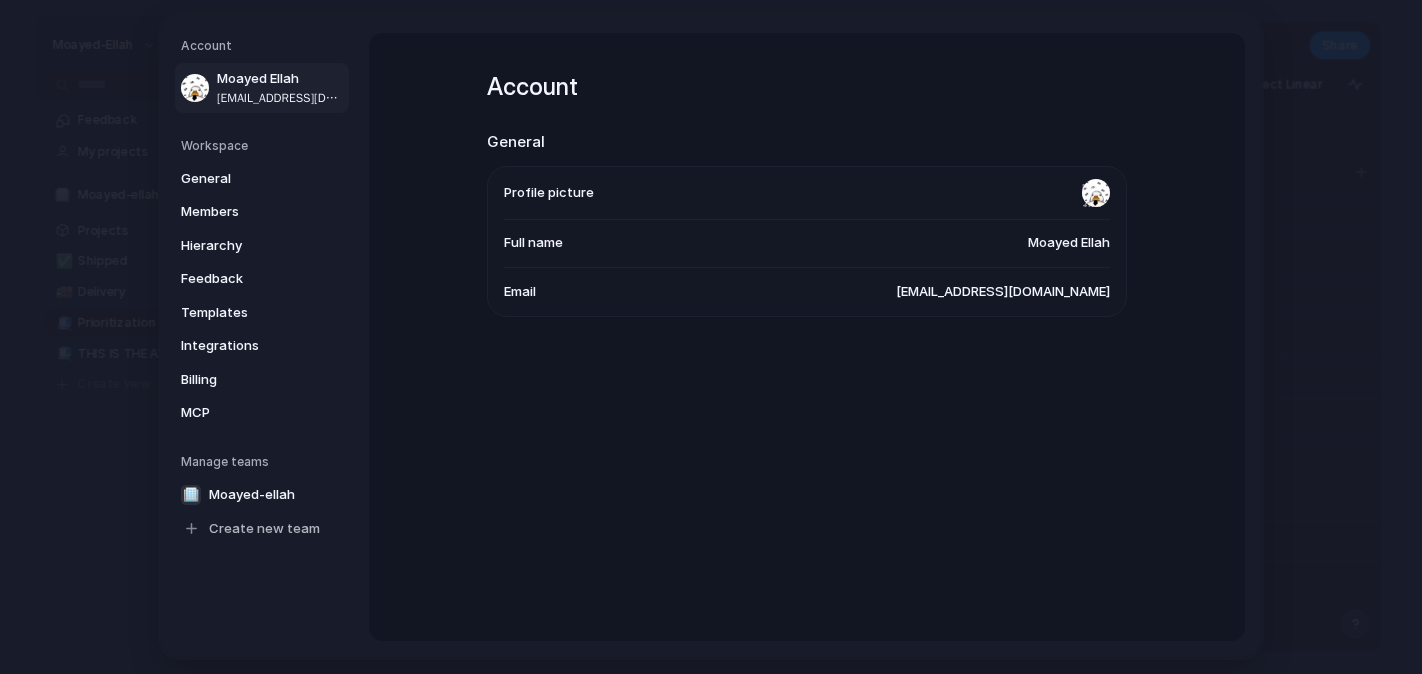 click on "Moayed Ellah" at bounding box center (1069, 243) 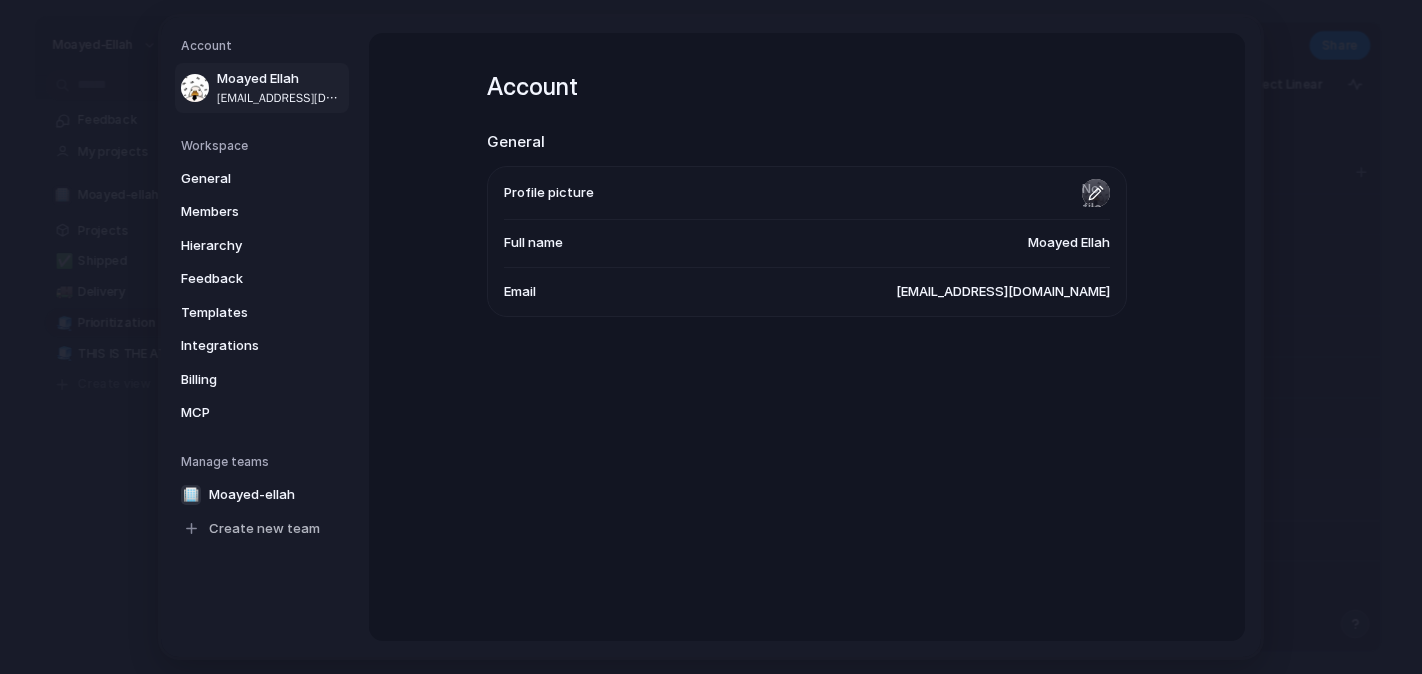 click at bounding box center [1096, 192] 